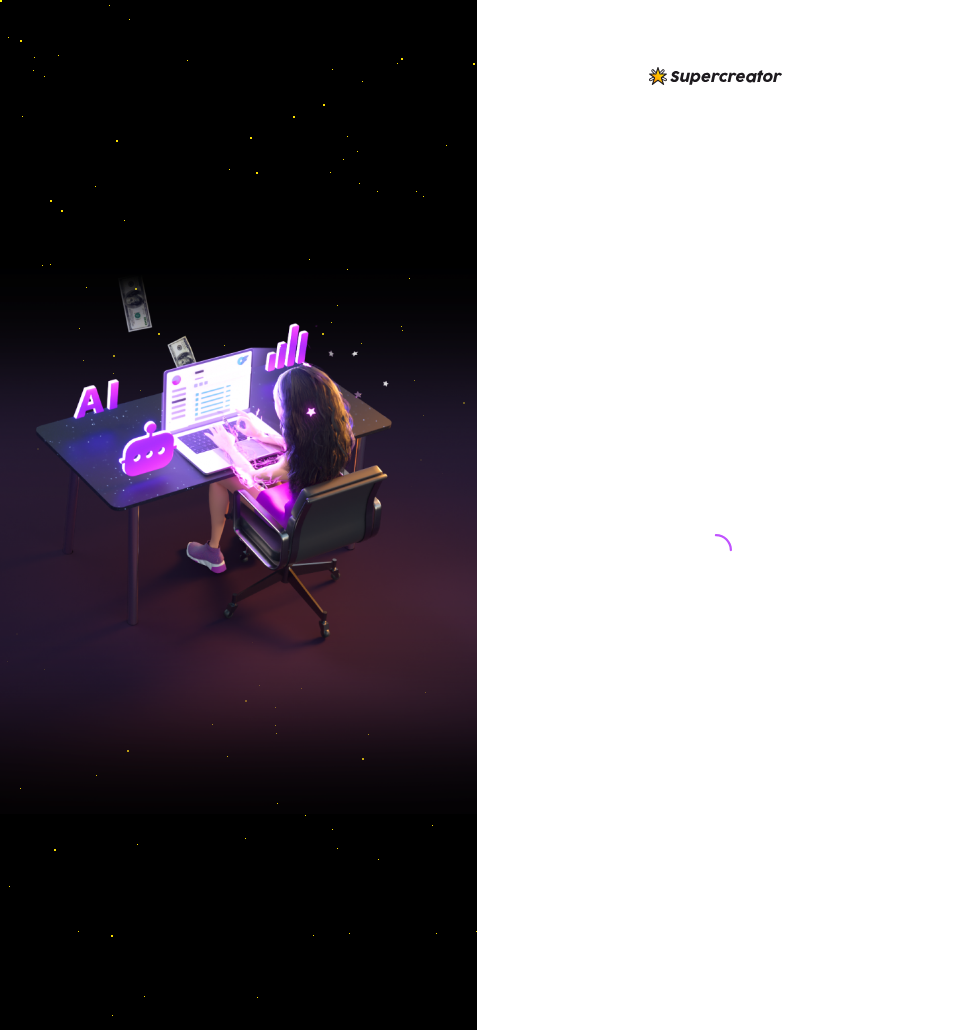 scroll, scrollTop: 0, scrollLeft: 0, axis: both 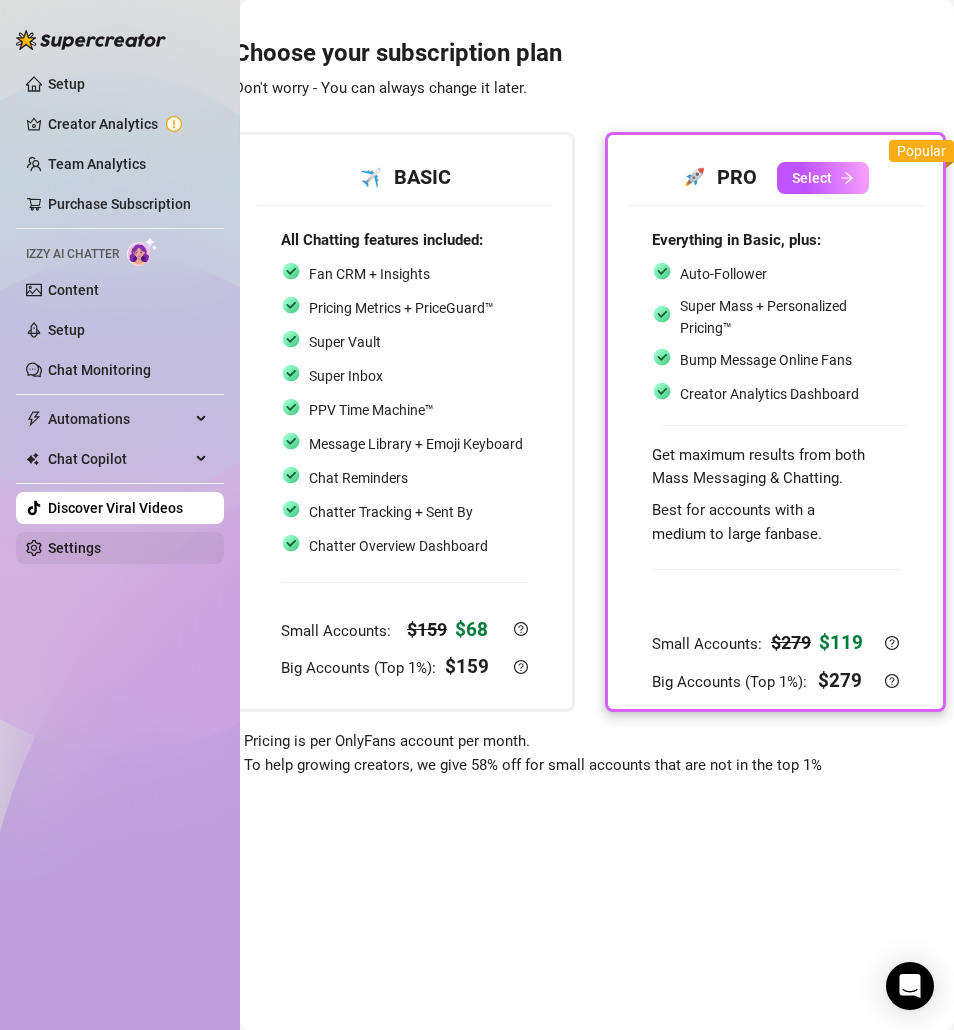 click on "Settings" at bounding box center (74, 548) 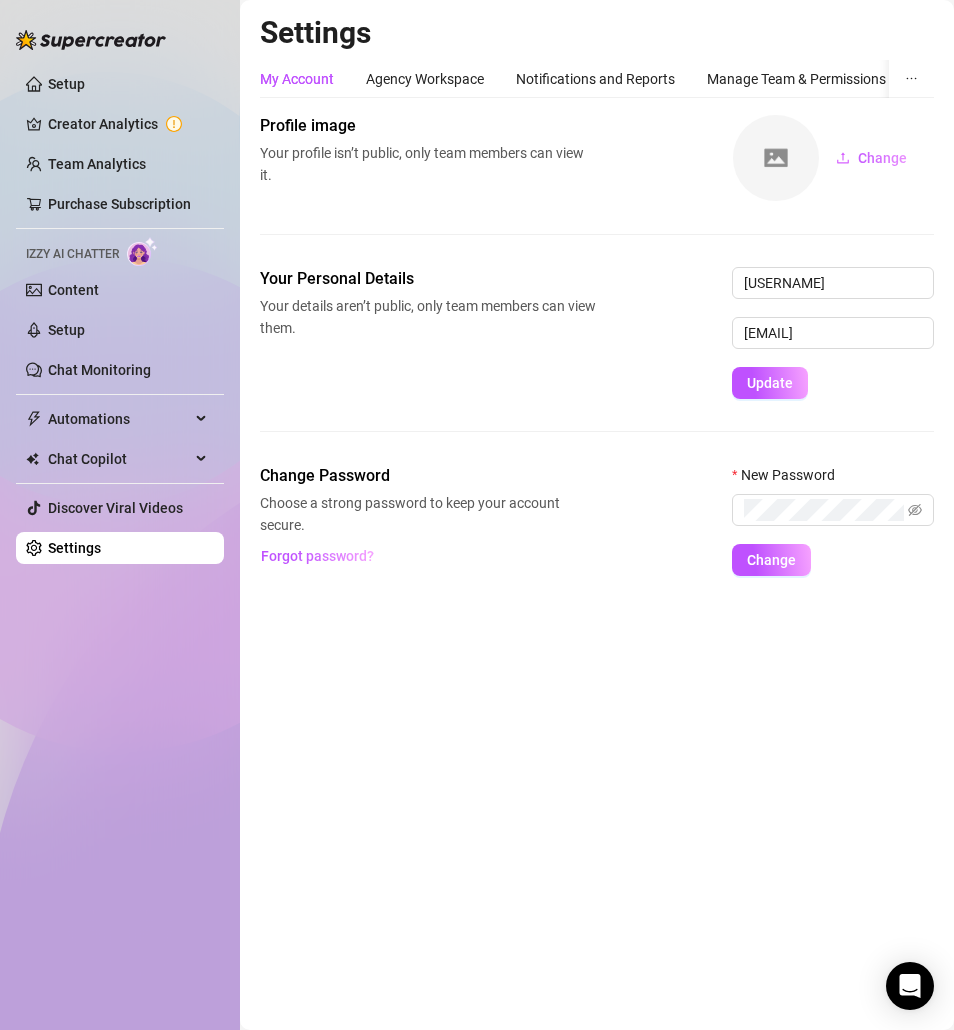 scroll, scrollTop: 0, scrollLeft: 0, axis: both 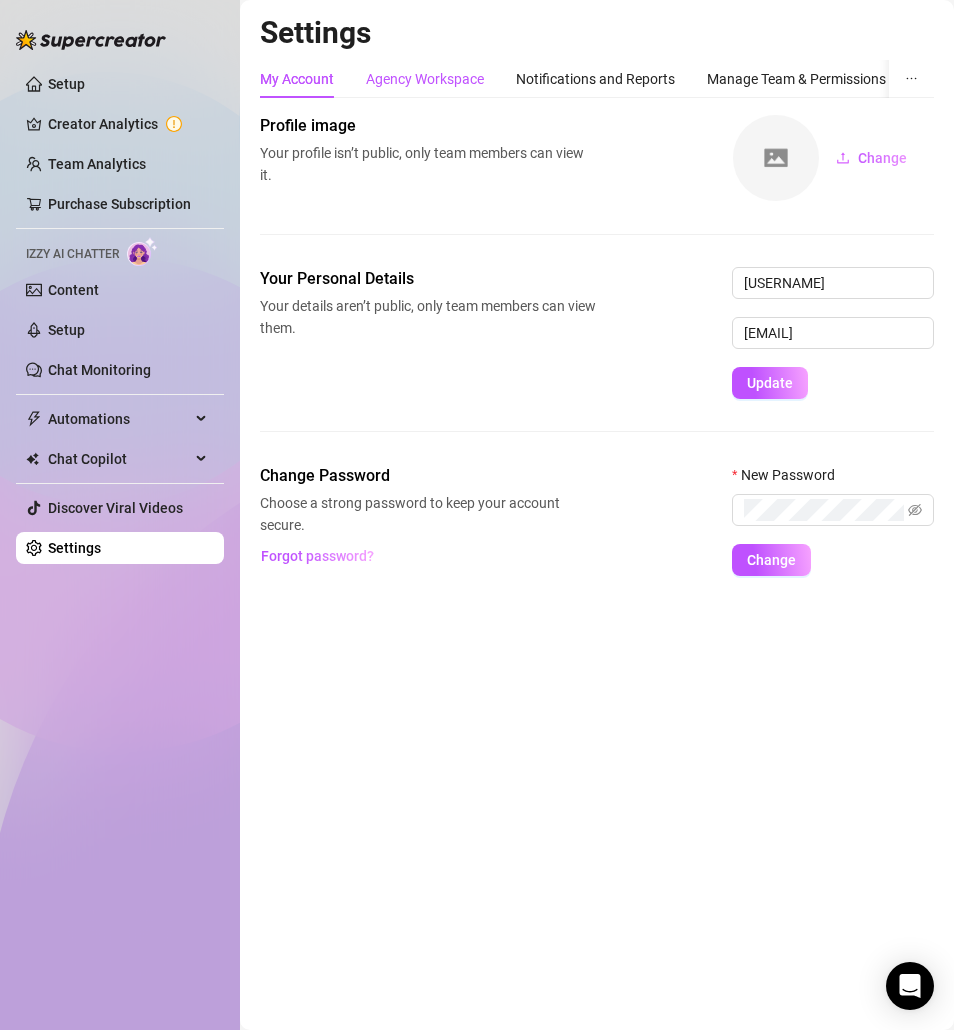 click on "Agency Workspace" at bounding box center [425, 79] 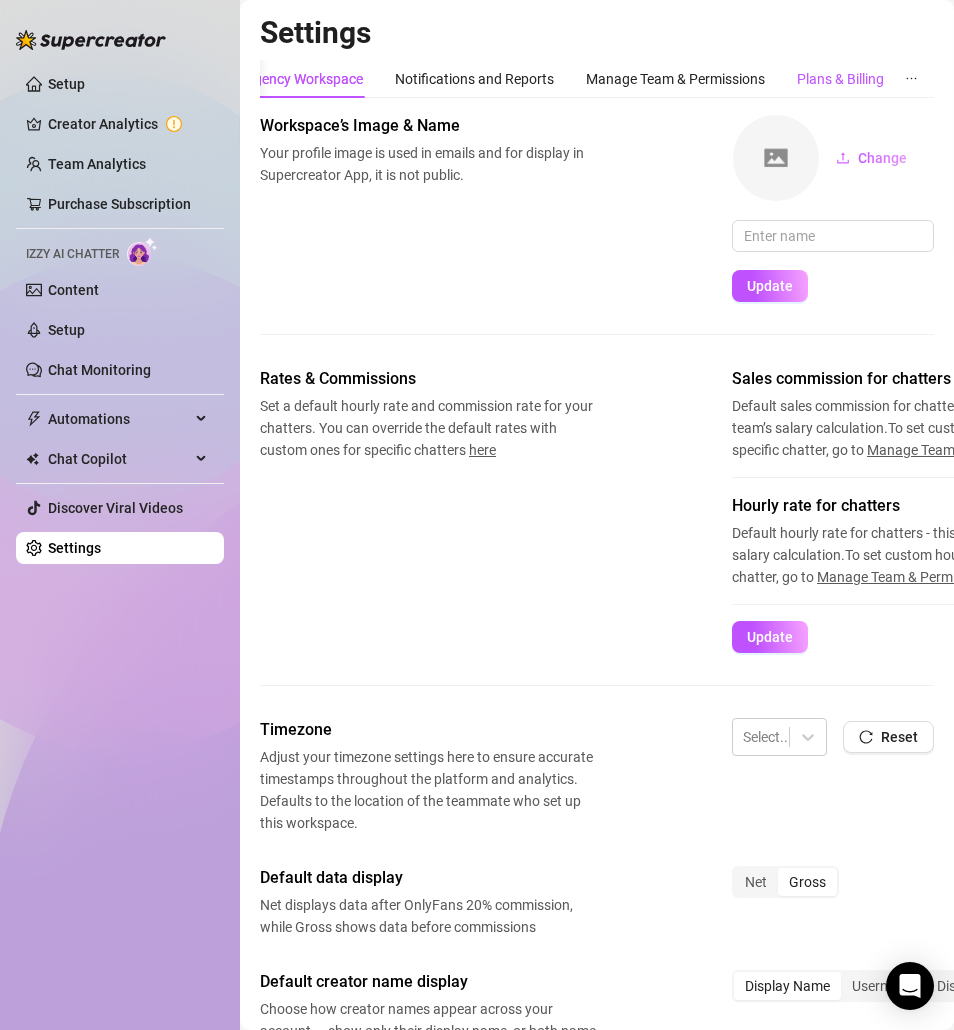 click on "Plans & Billing" at bounding box center (840, 79) 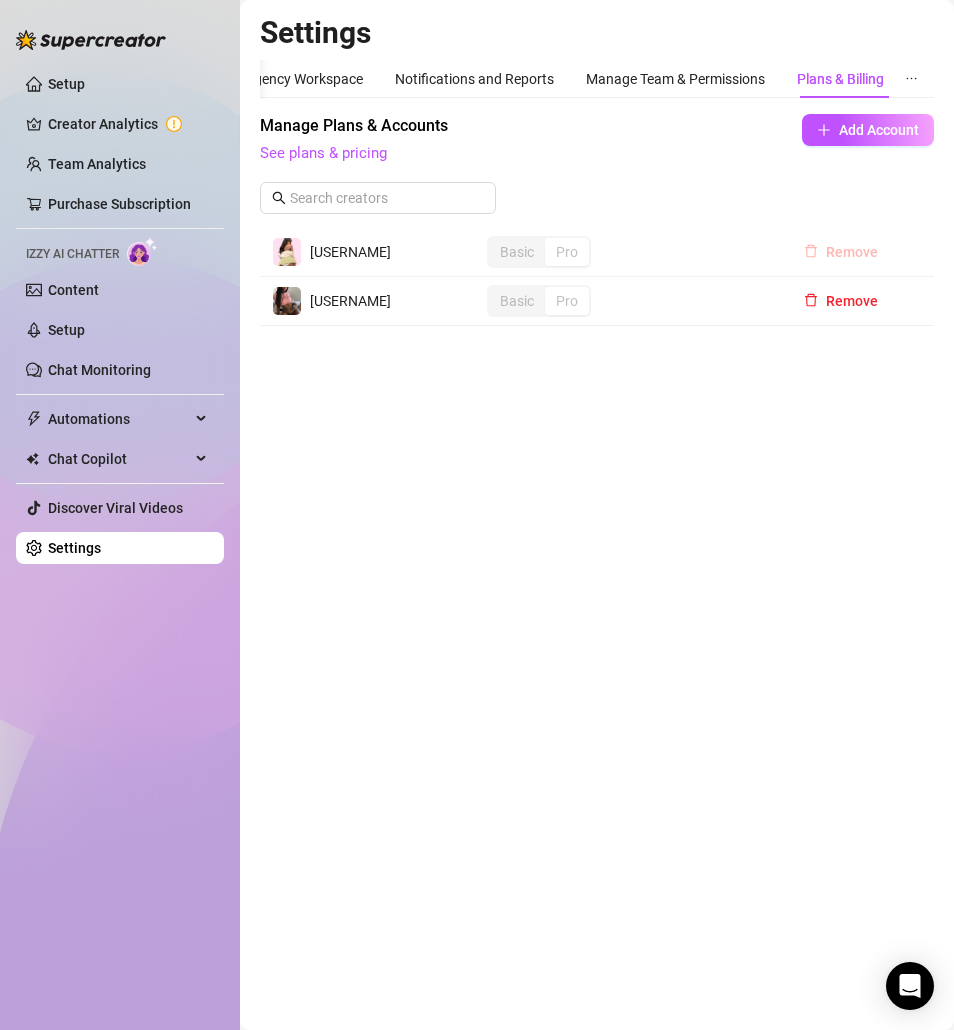 click on "Remove" at bounding box center [852, 252] 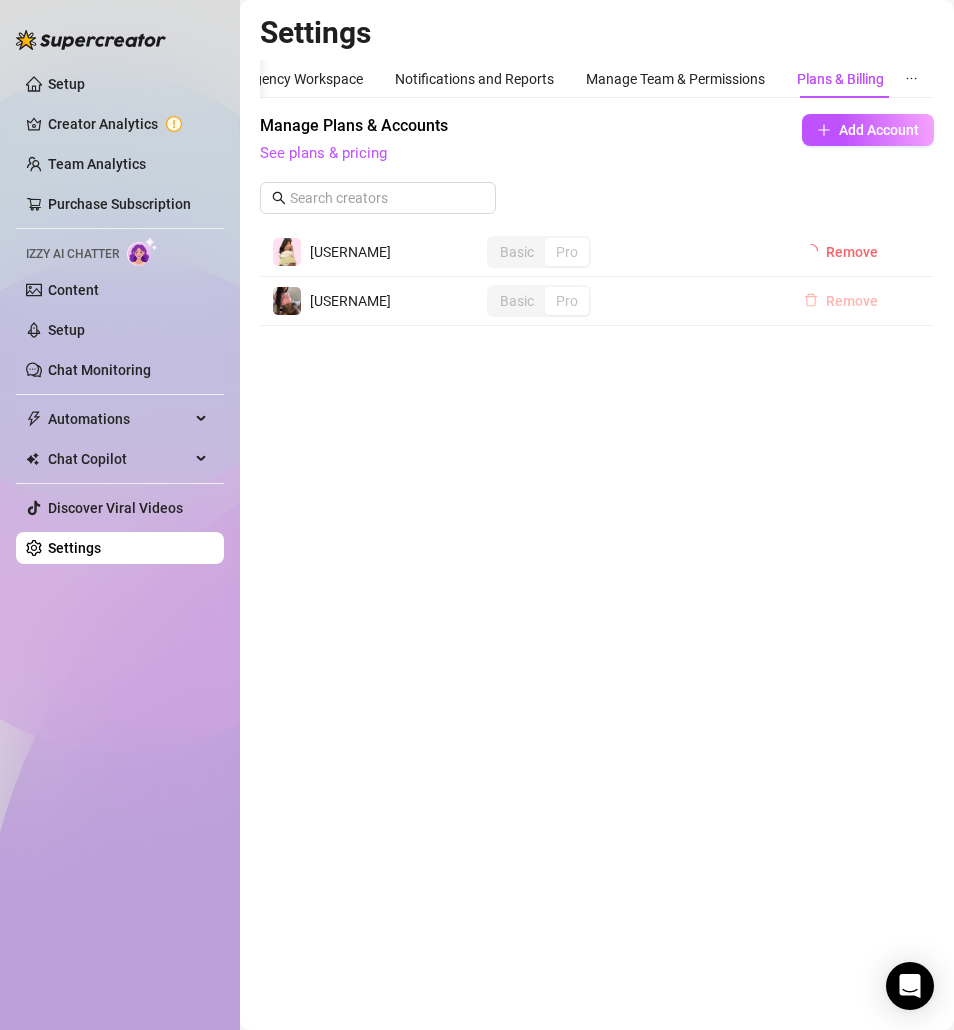 click on "Remove" at bounding box center [852, 301] 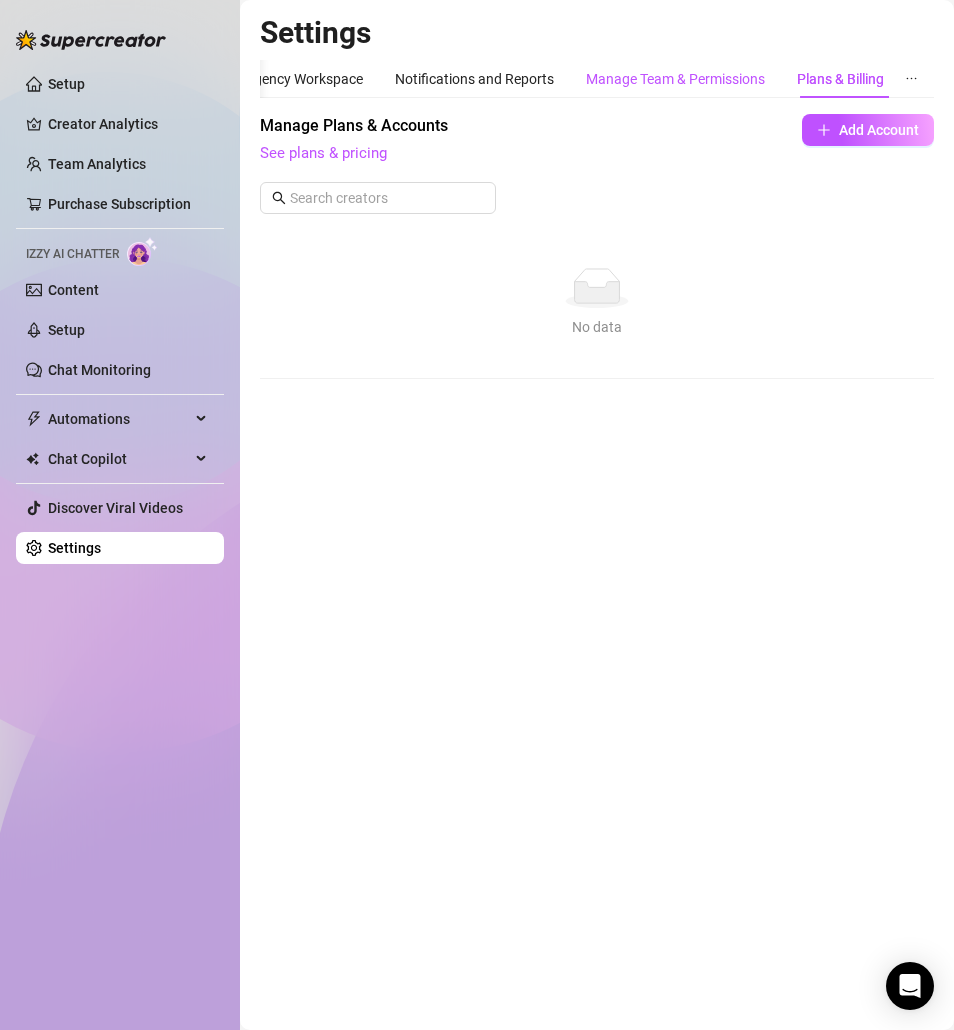 click on "Manage Team & Permissions" at bounding box center [675, 79] 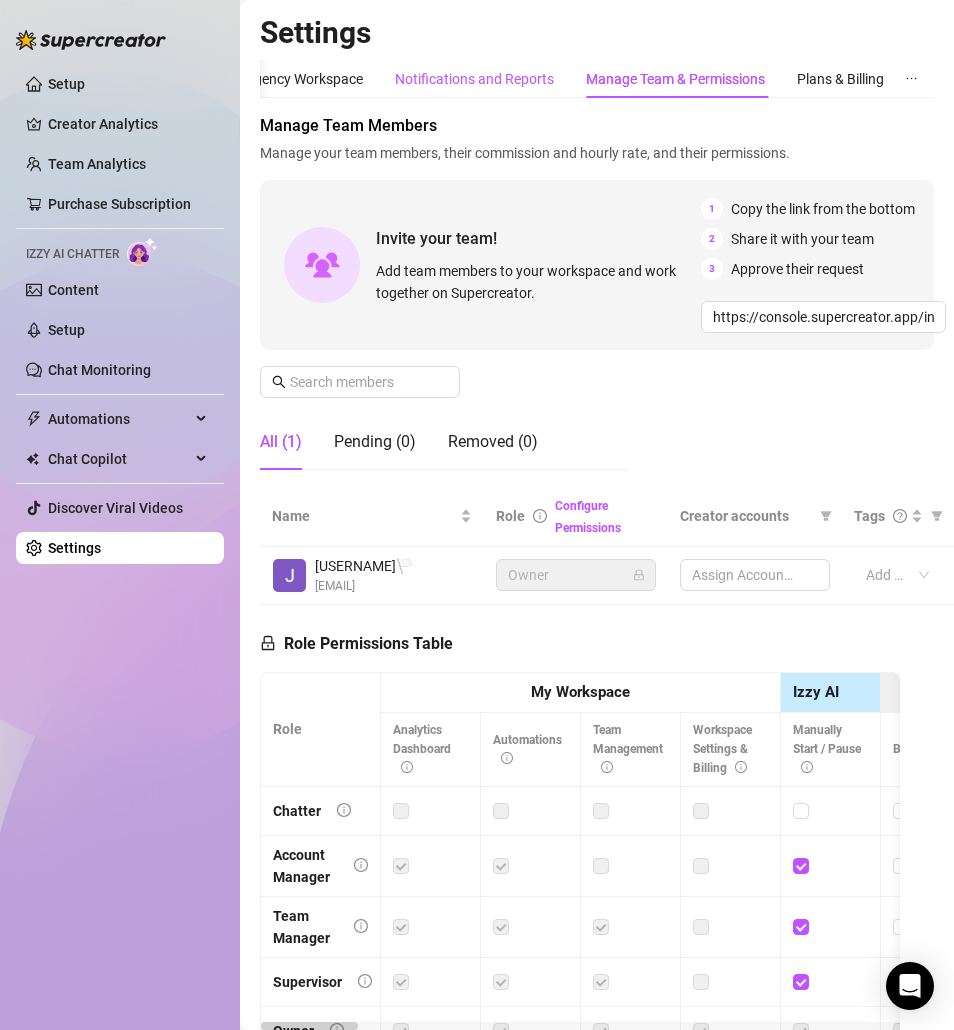 click on "Notifications and Reports" at bounding box center (474, 79) 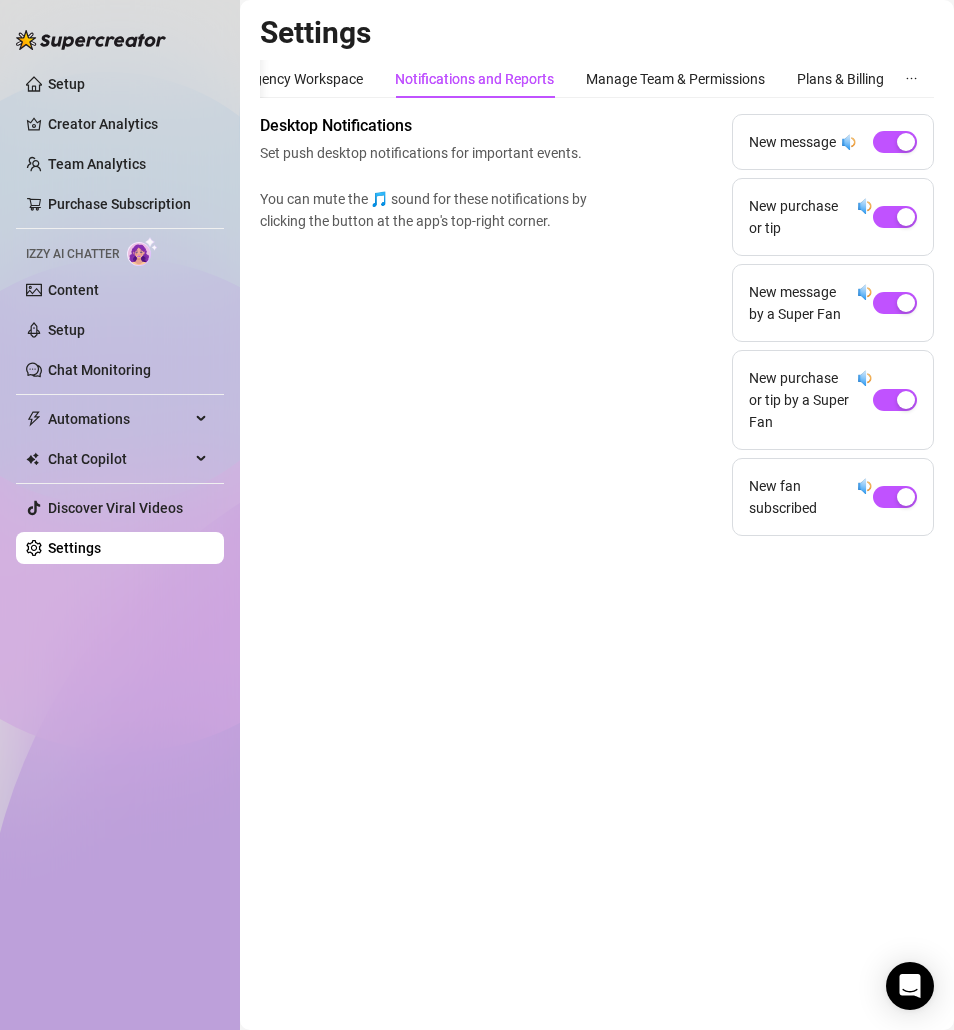 click on "My Account Agency Workspace Notifications and Reports Manage Team & Permissions Plans & Billing" at bounding box center [511, 79] 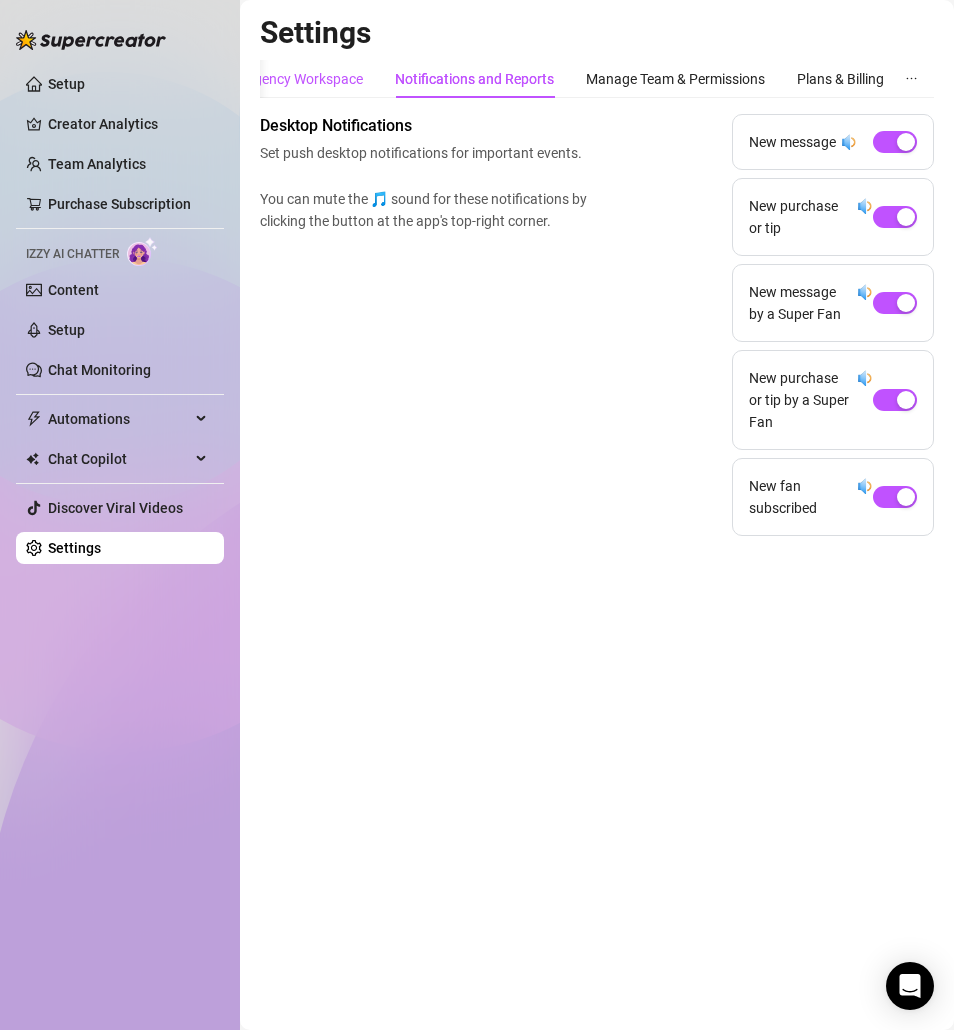 click on "Agency Workspace" at bounding box center [304, 79] 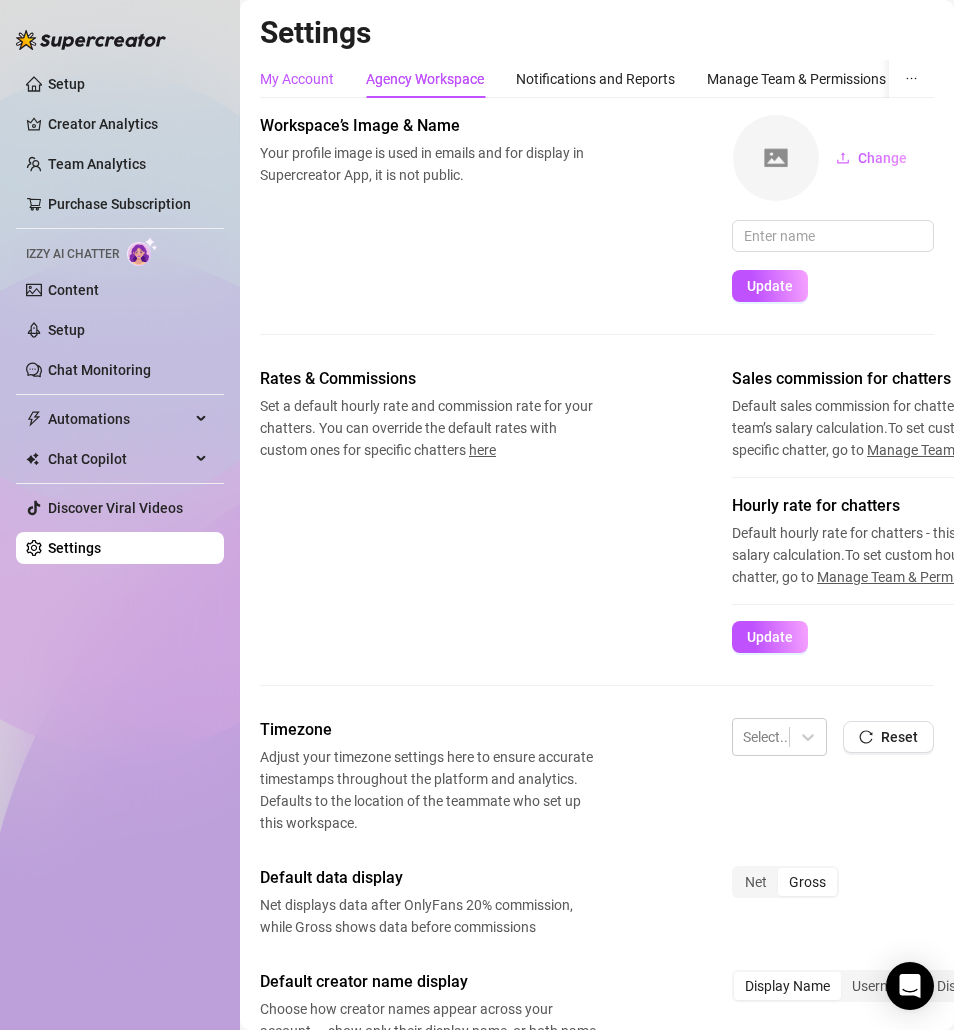 click on "My Account" at bounding box center [297, 79] 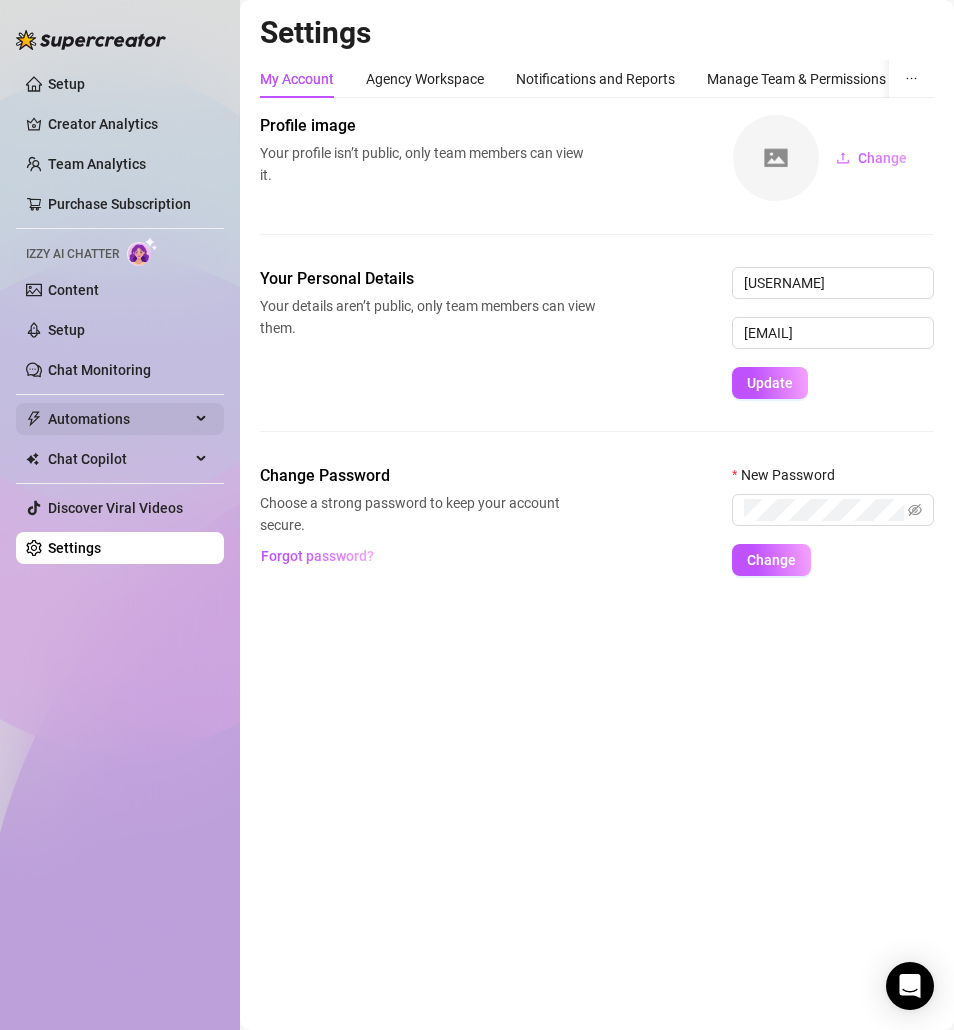click on "Automations" at bounding box center (119, 419) 